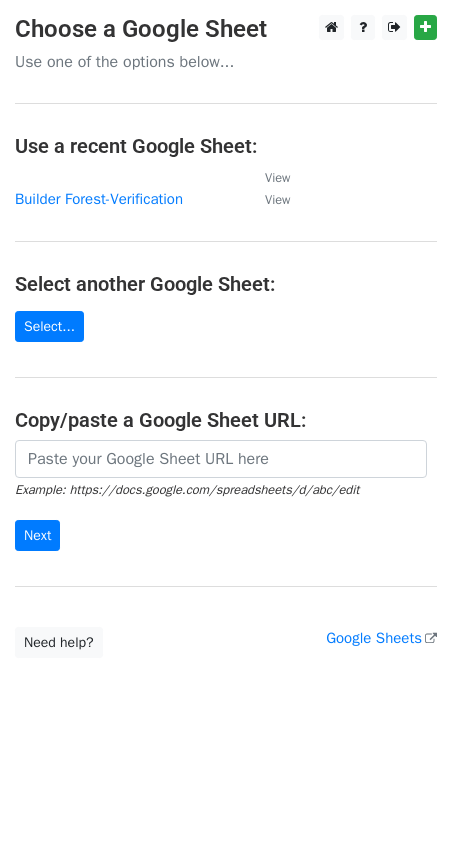 scroll, scrollTop: 0, scrollLeft: 0, axis: both 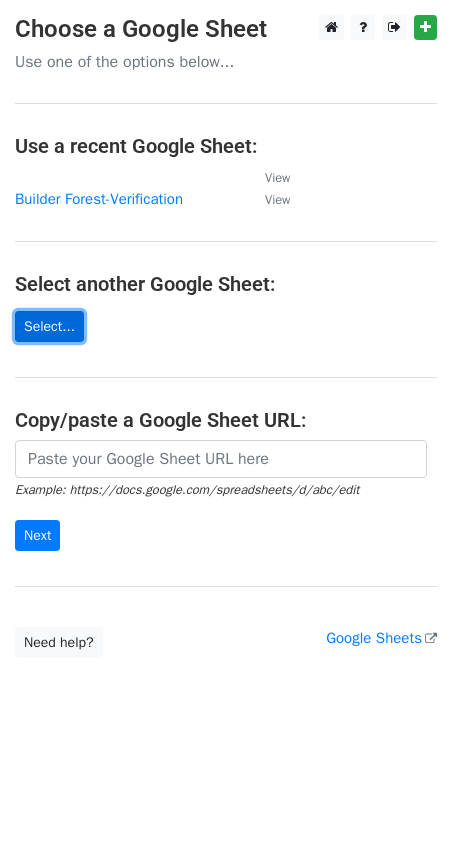 click on "Select..." at bounding box center (49, 326) 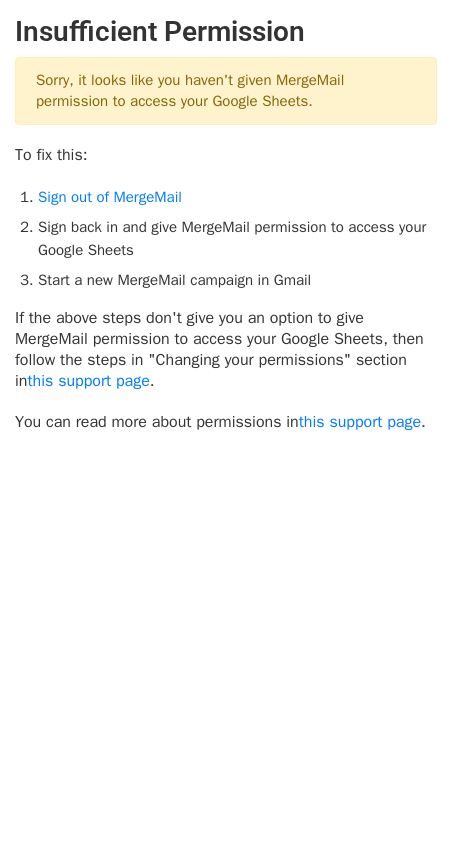 scroll, scrollTop: 0, scrollLeft: 0, axis: both 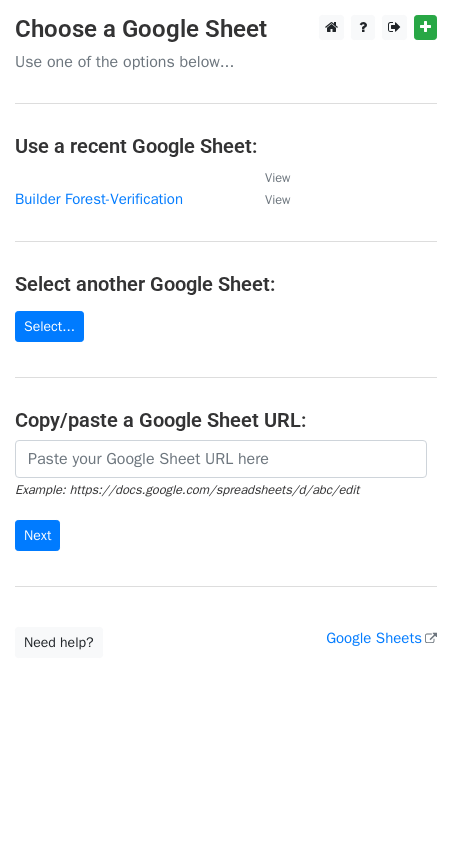 click on "Choose a Google Sheet
Use one of the options below...
Use a recent Google Sheet:
View
Builder Forest-Verification
View
Select another Google Sheet:
Select...
Copy/paste a Google Sheet URL:
Example:
https://docs.google.com/spreadsheets/d/abc/edit
Next
Google Sheets
Need help?
Help
×
Why do I need to copy/paste a Google Sheet URL?
Normally, MergeMail would show you a list of your Google Sheets to choose from, but because you didn't allow MergeMail access to your Google Drive, it cannot show you a list of your Google Sheets. You can read more about permissions in our  support pages .
If you'd like to see a list of your Google Sheets, you'll need to  sign out of MergeMail  and then sign back in and allow access to your Google Drive.
Are your recipients in a CSV or Excel file?
Import your CSV or Excel file into a Google Sheet  then try again.
," at bounding box center (226, 336) 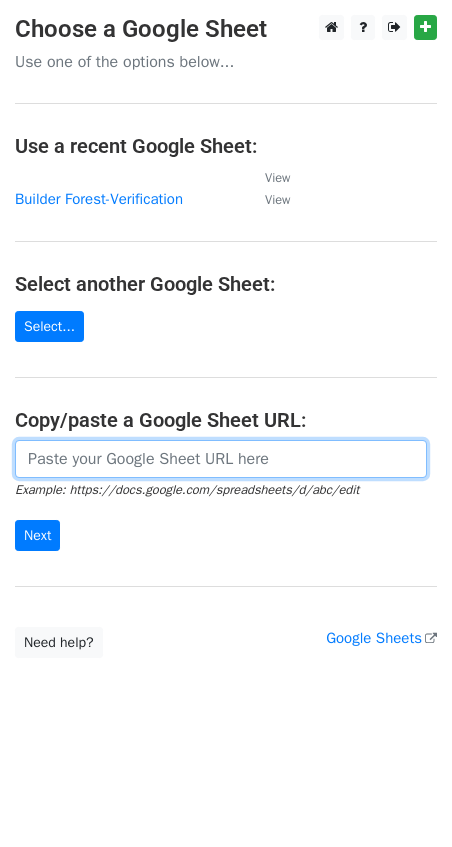 click at bounding box center (221, 459) 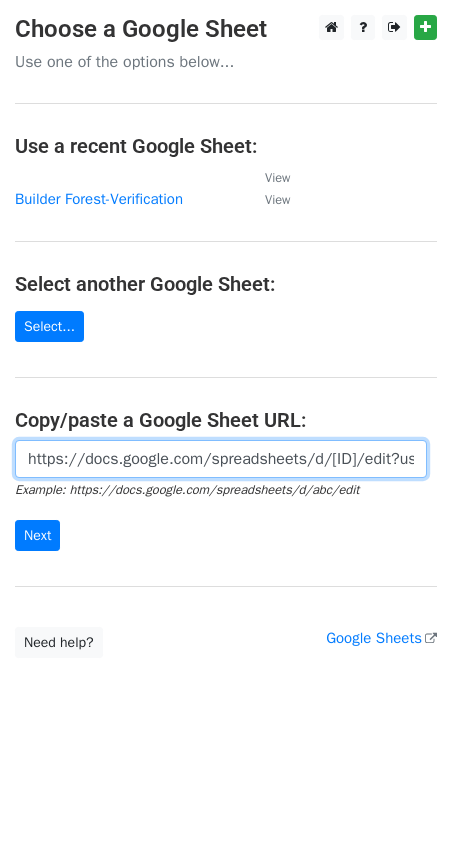 scroll, scrollTop: 0, scrollLeft: 439, axis: horizontal 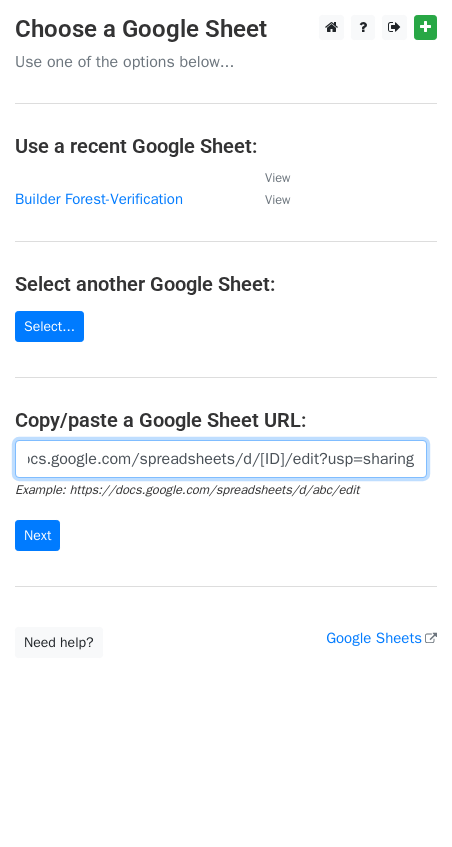 type on "https://docs.google.com/spreadsheets/d/1eYxyr8ejNnDq1pAfo-MReLYSmdNzJ7Lx4FNN5Ojna80/edit?usp=sharing" 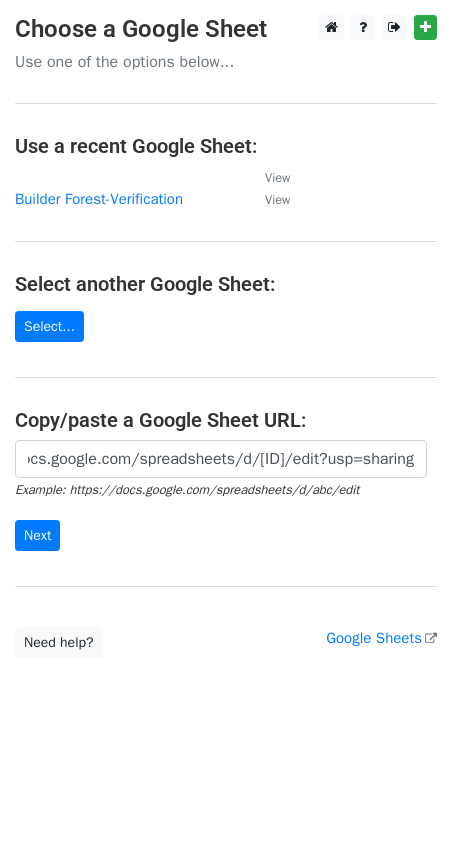scroll, scrollTop: 0, scrollLeft: 0, axis: both 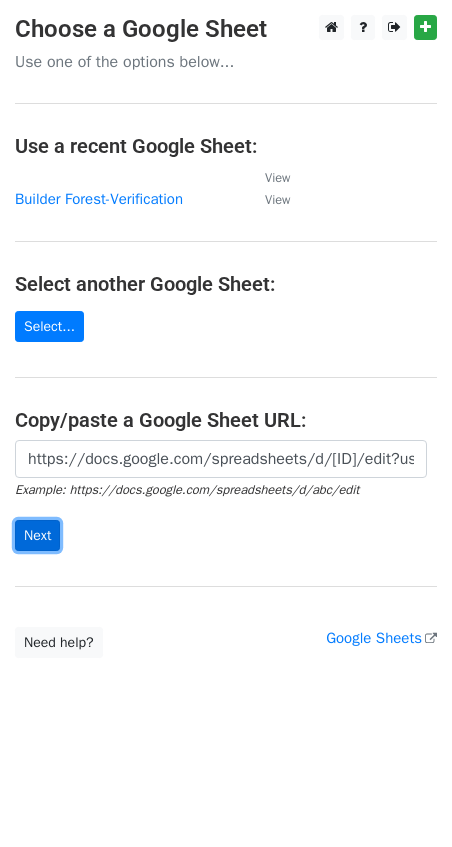 click on "Next" at bounding box center [37, 535] 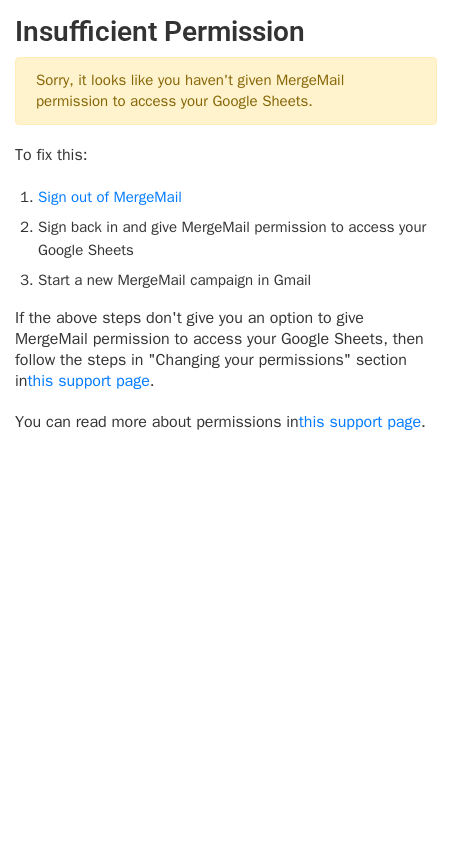 scroll, scrollTop: 0, scrollLeft: 0, axis: both 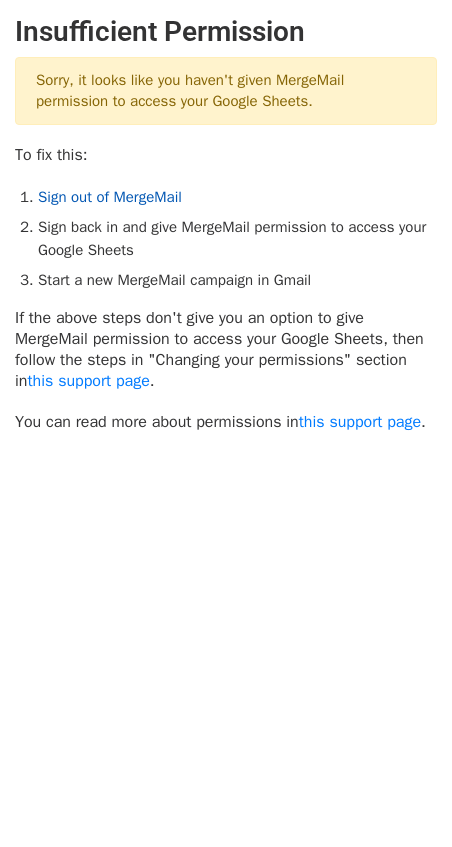 click on "Sign out of MergeMail" at bounding box center (110, 197) 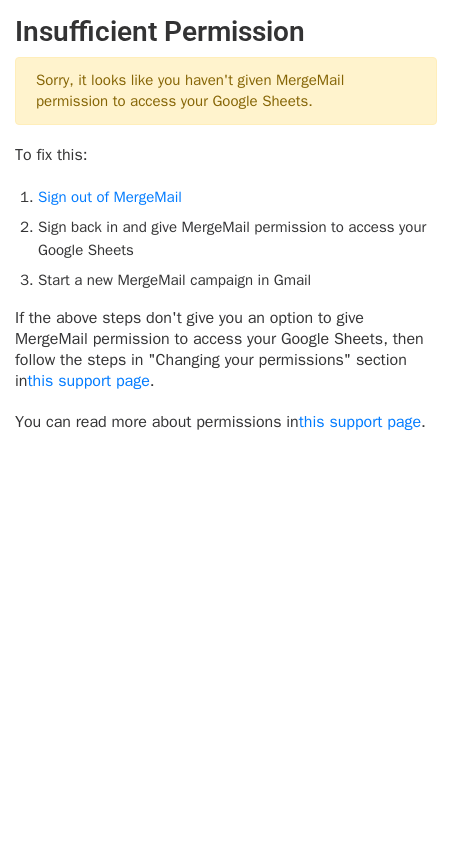 click on "Insufficient Permission
Sorry, it looks like you haven't given MergeMail permission to access your Google Sheets.
To fix this:
Sign out of MergeMail
Sign back in and give MergeMail permission to access your Google Sheets
Start a new MergeMail campaign in Gmail
If the above steps don't give you an option to give MergeMail permission to access your Google Sheets, then follow the steps in "Changing your permissions" section in  this support page .
You can read more about permissions in  this support page ." at bounding box center (226, 224) 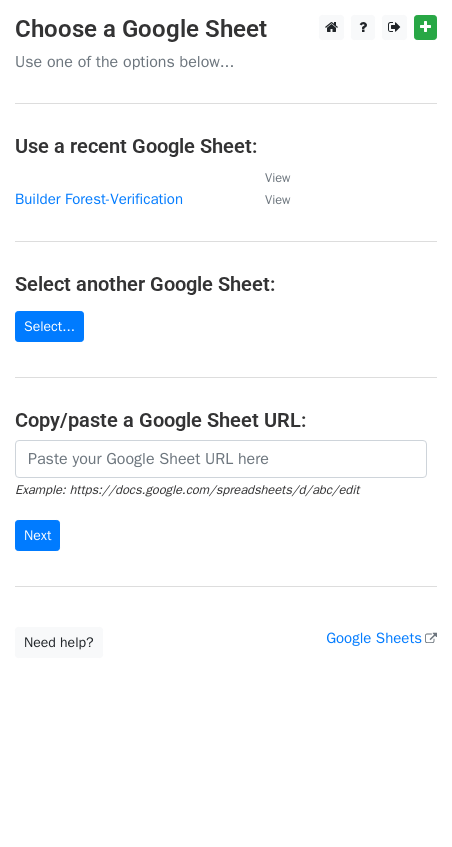 scroll, scrollTop: 0, scrollLeft: 0, axis: both 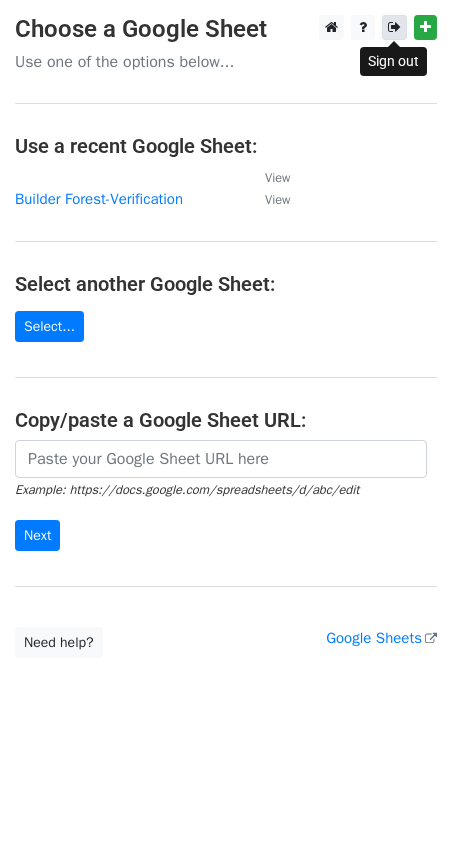click at bounding box center [394, 27] 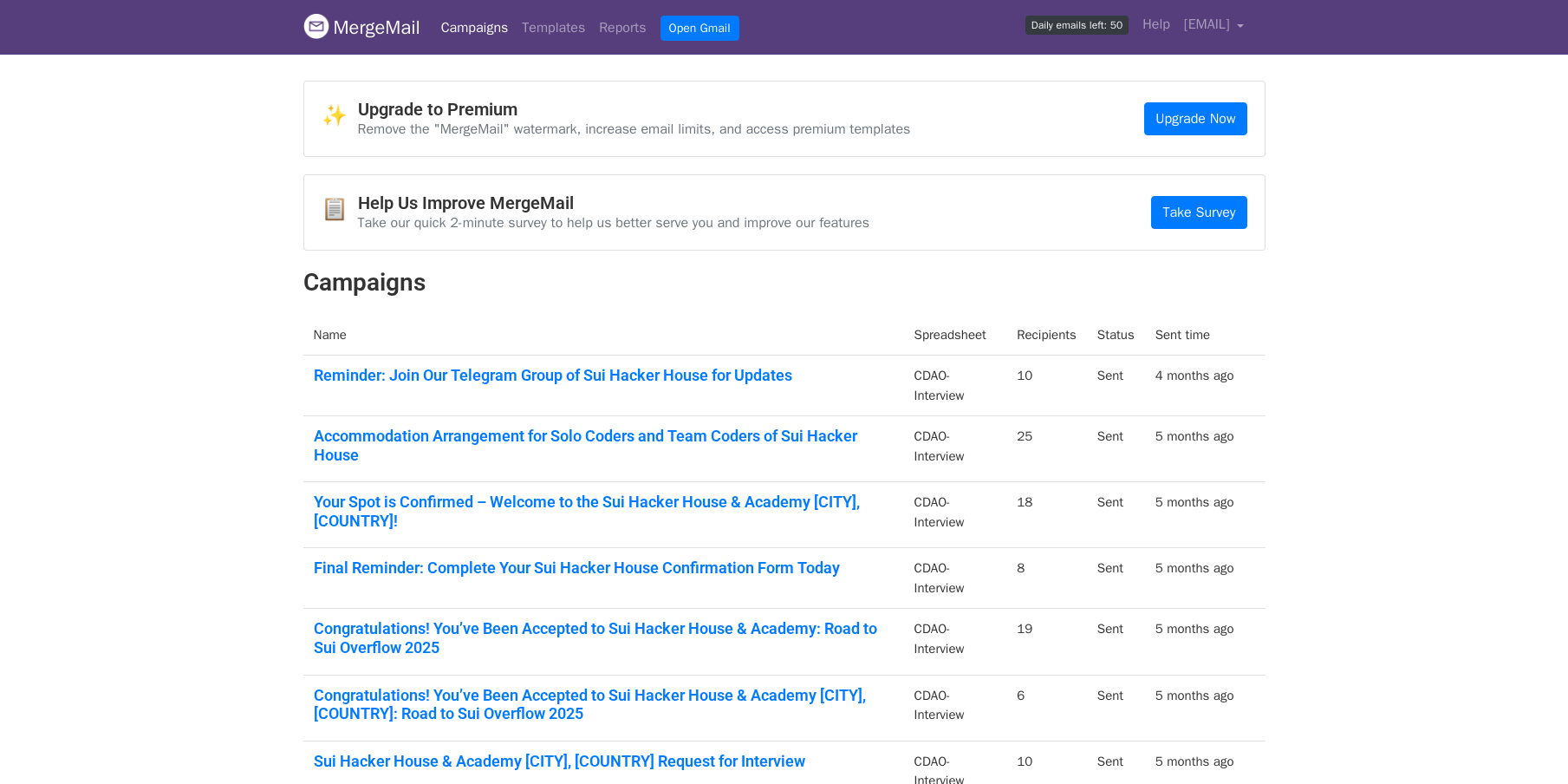 scroll, scrollTop: 0, scrollLeft: 0, axis: both 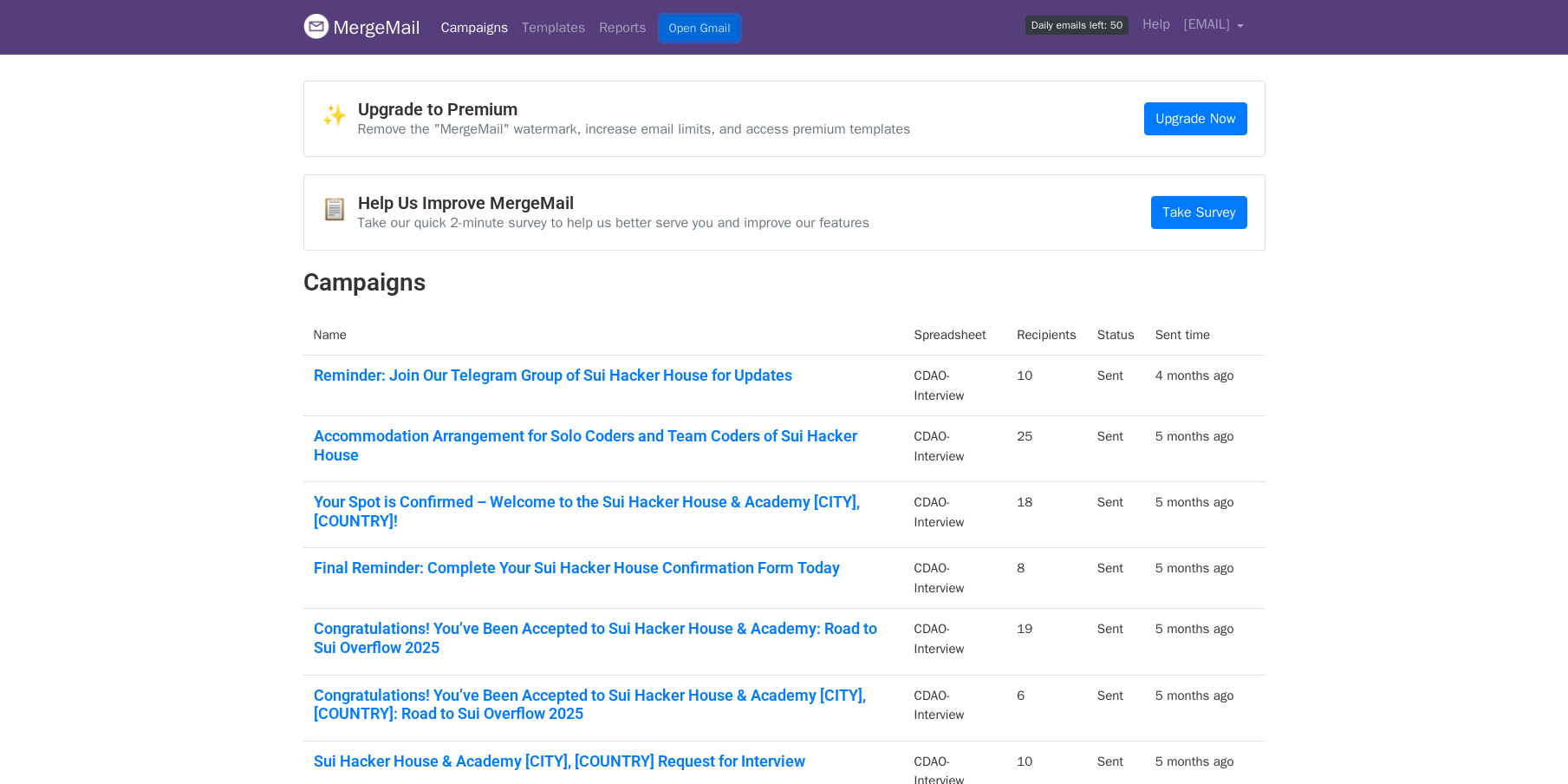 click on "Open Gmail" at bounding box center (699, 28) 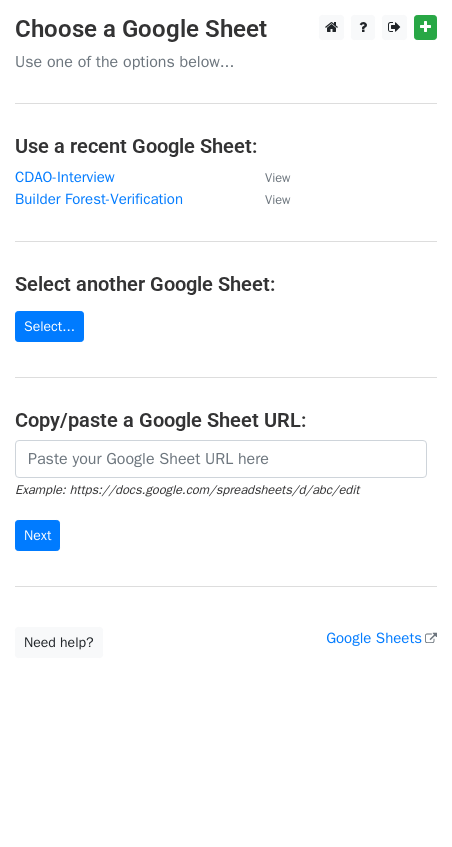 scroll, scrollTop: 0, scrollLeft: 0, axis: both 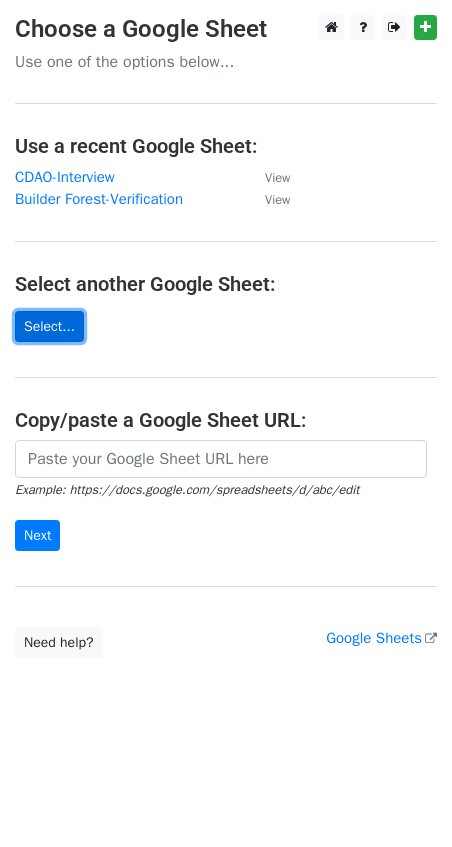 click on "Select..." at bounding box center [49, 326] 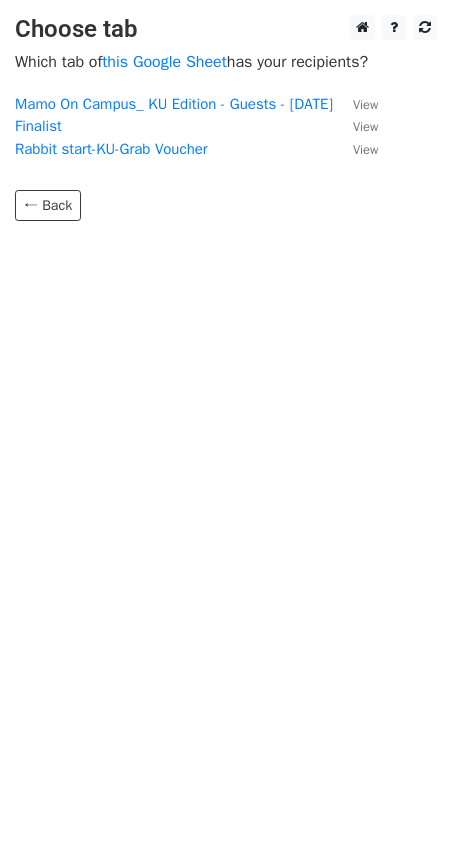 scroll, scrollTop: 0, scrollLeft: 0, axis: both 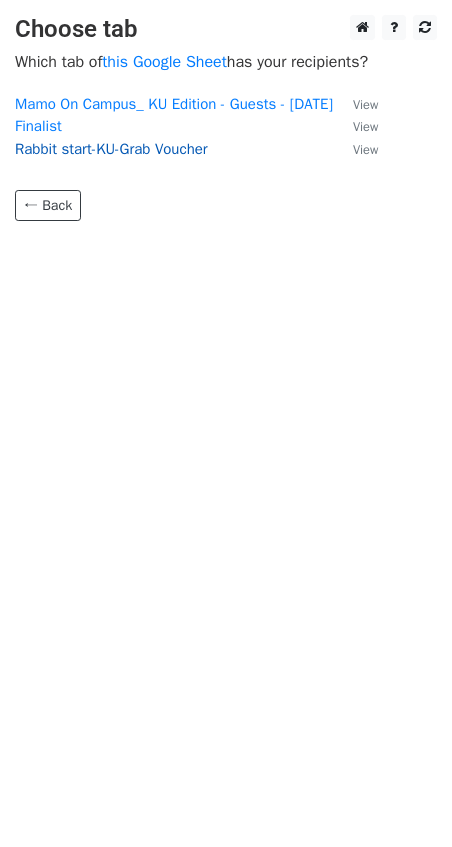 click on "Rabbit start-KU-Grab Voucher" at bounding box center (111, 149) 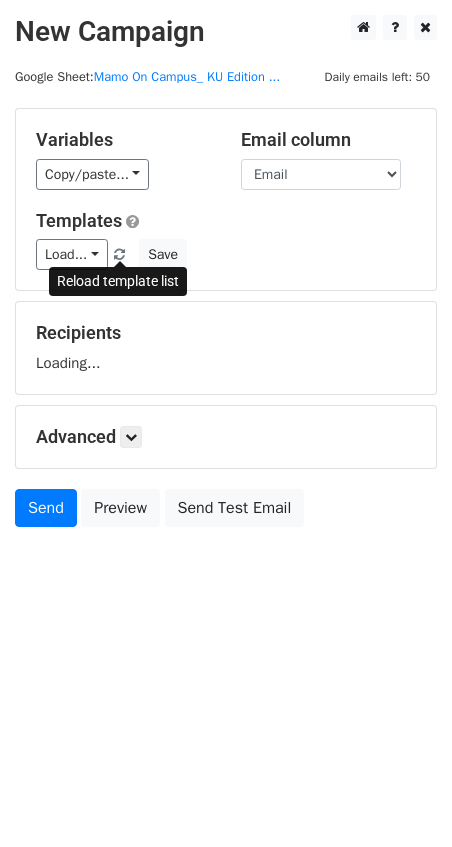 scroll, scrollTop: 0, scrollLeft: 0, axis: both 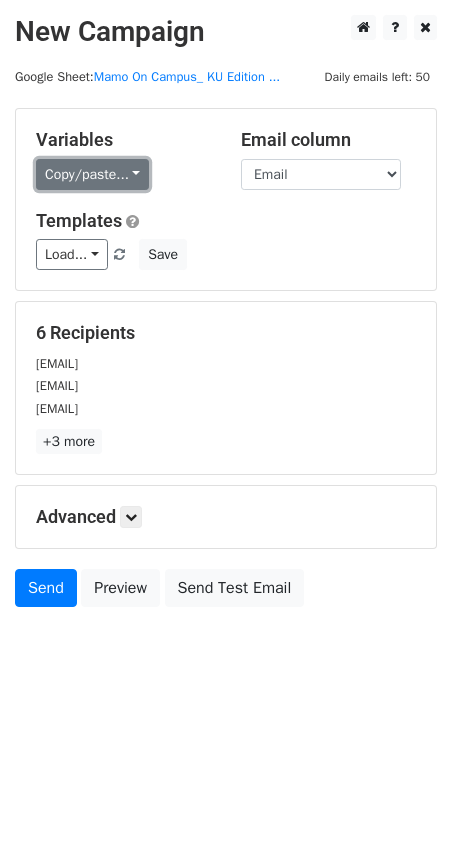 click on "Copy/paste..." at bounding box center (92, 174) 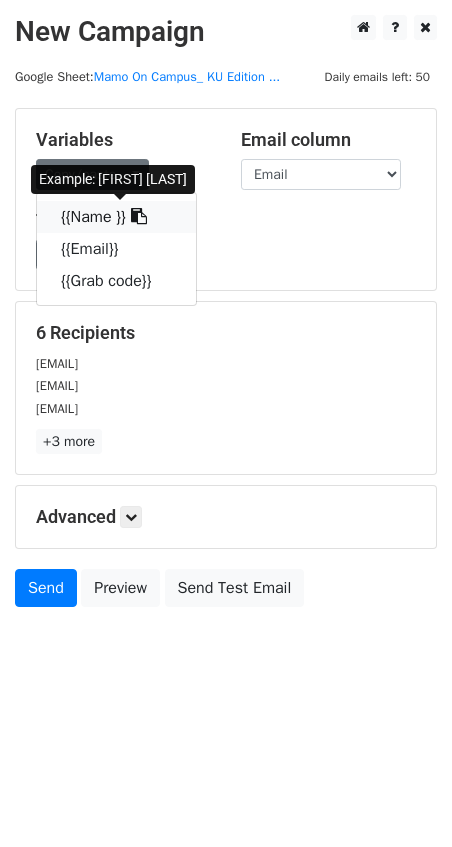 click on "{{Name }}" at bounding box center (116, 217) 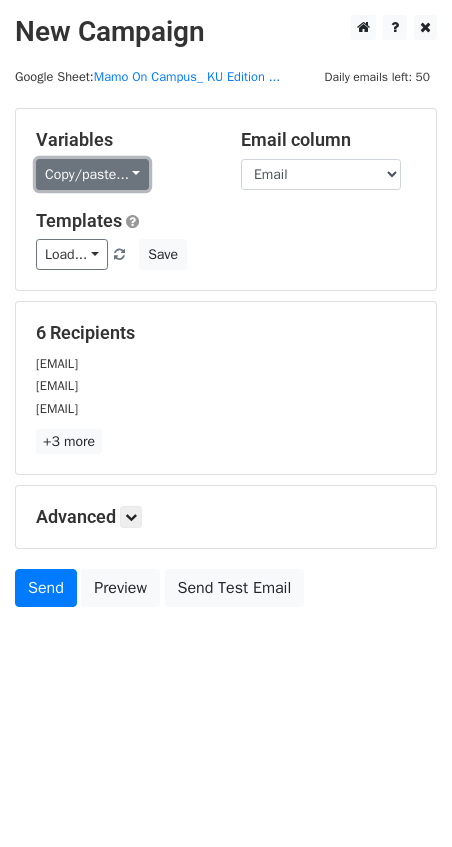 click on "Copy/paste..." at bounding box center (92, 174) 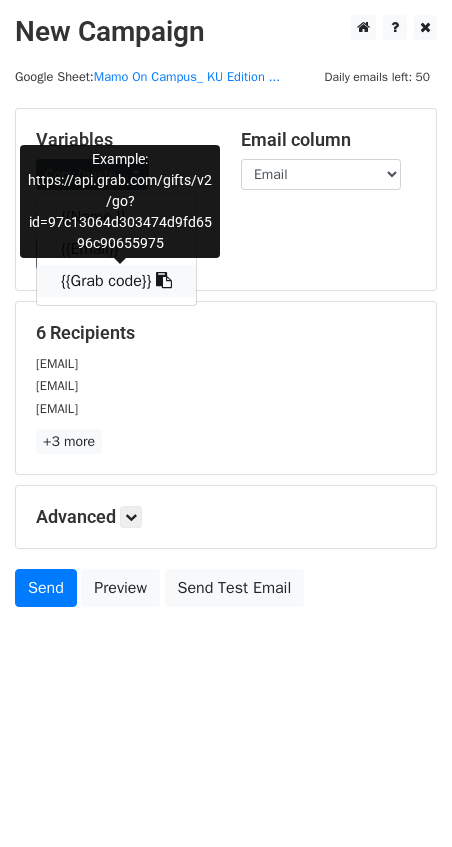 click on "{{Grab code}}" at bounding box center (116, 281) 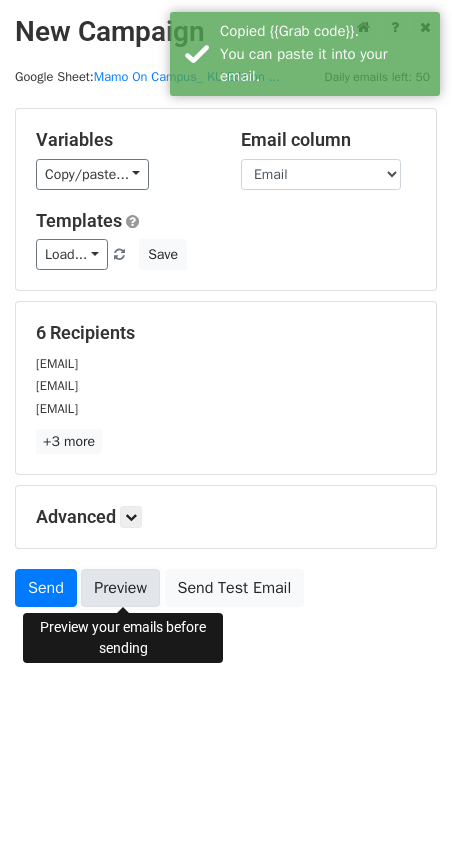 click on "Preview" at bounding box center (120, 588) 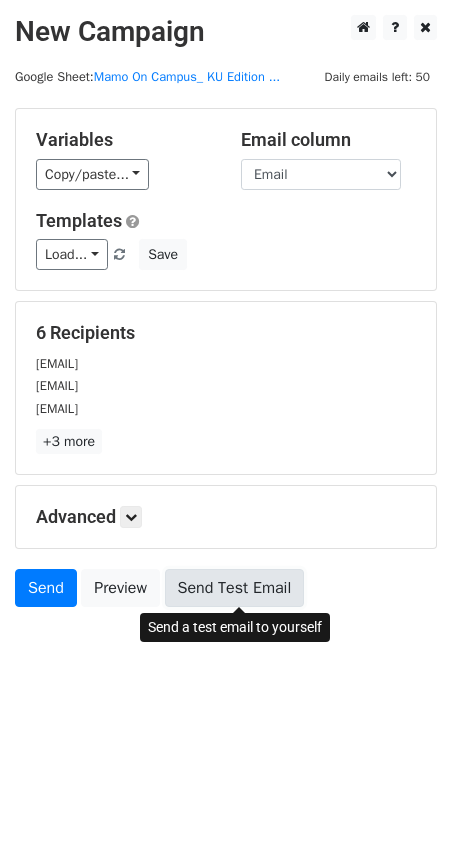 click on "Send Test Email" at bounding box center [235, 588] 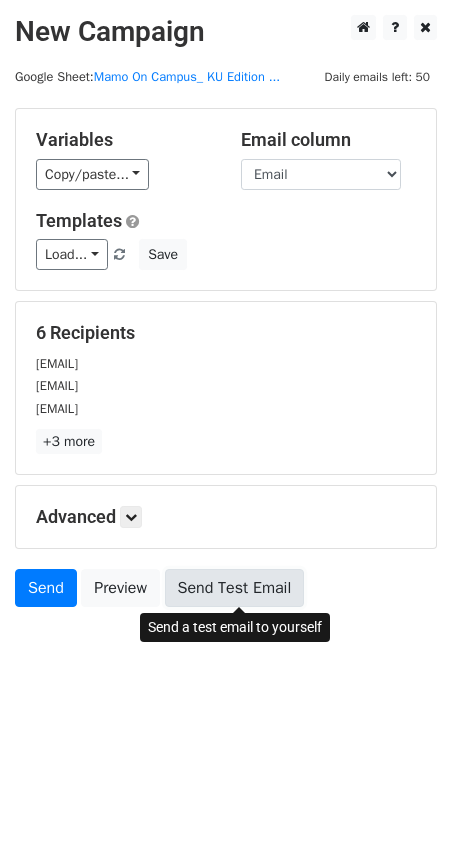 click on "Send Test Email" at bounding box center [235, 588] 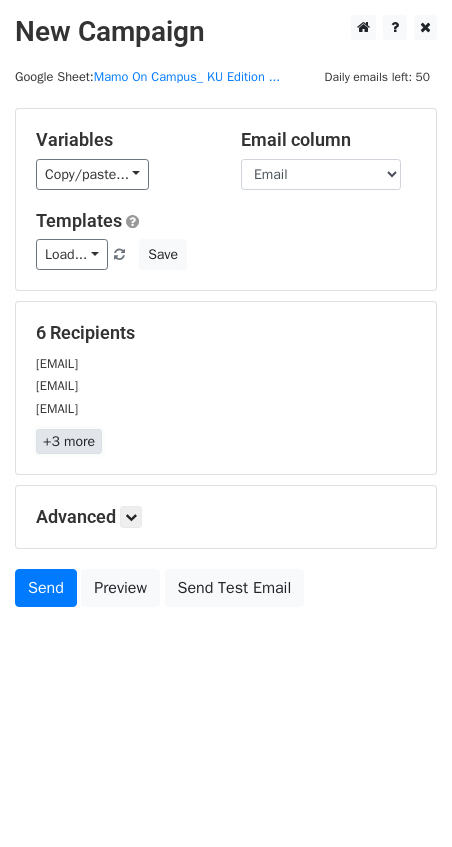click on "+3 more" at bounding box center (69, 441) 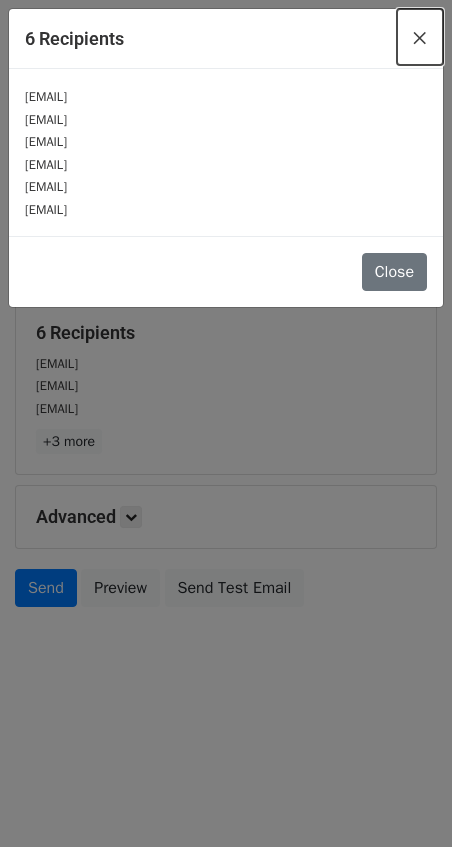 click on "×" at bounding box center [420, 37] 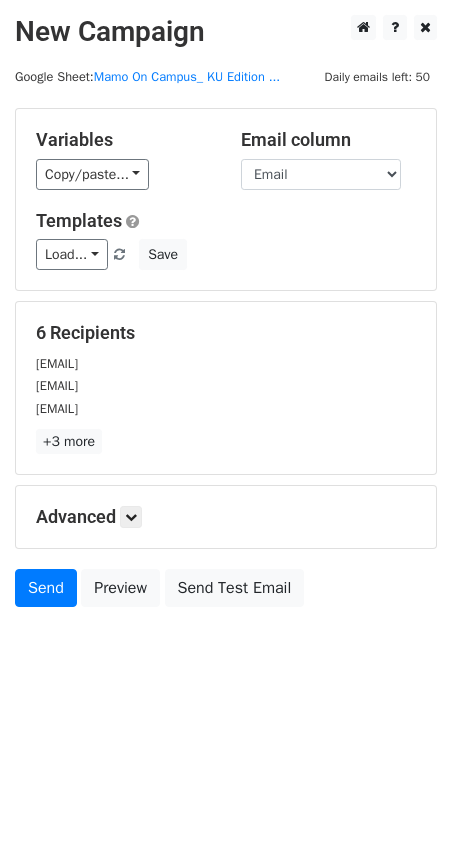 click on "[EMAIL]" at bounding box center (57, 364) 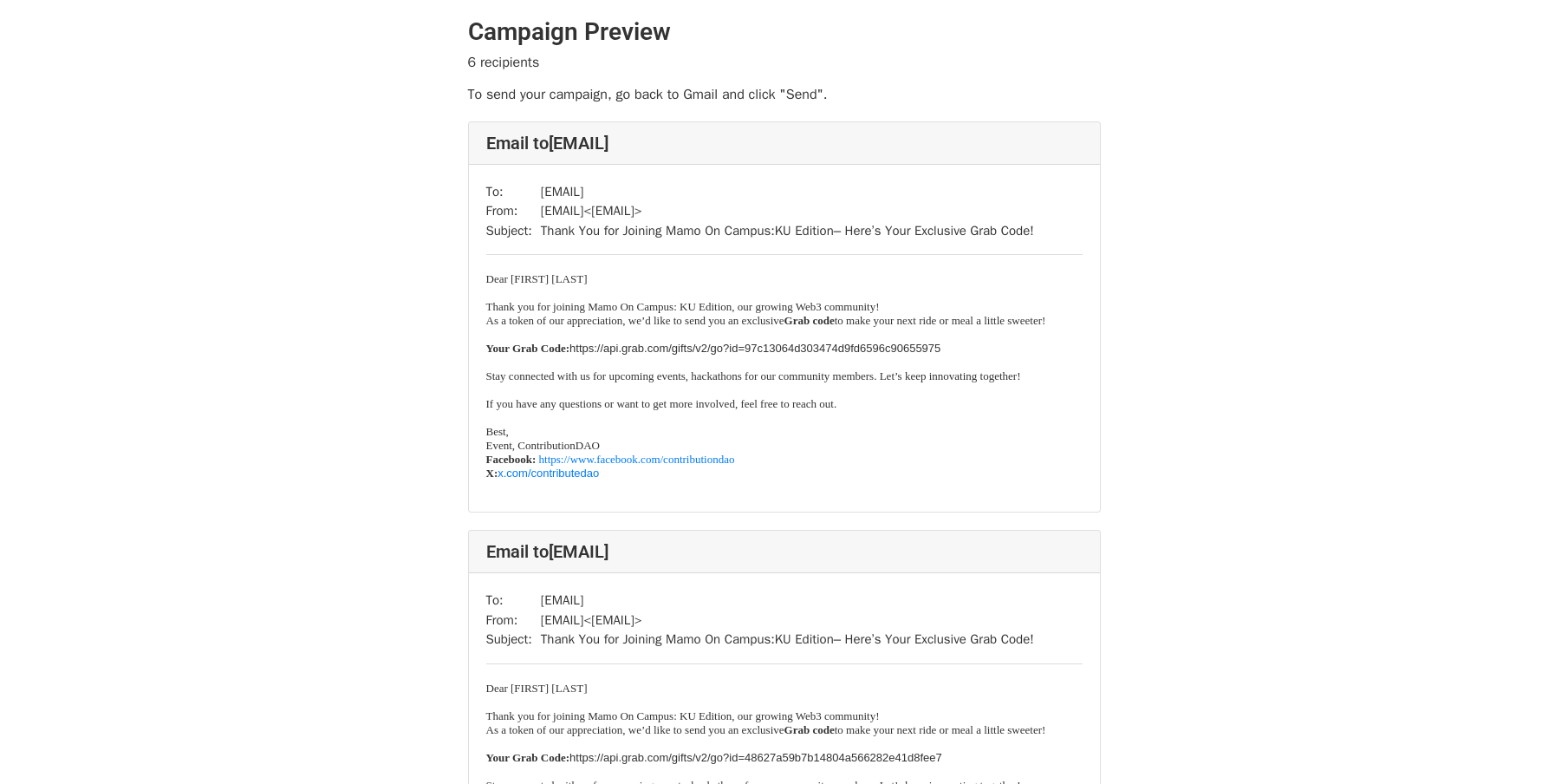 scroll, scrollTop: 0, scrollLeft: 0, axis: both 